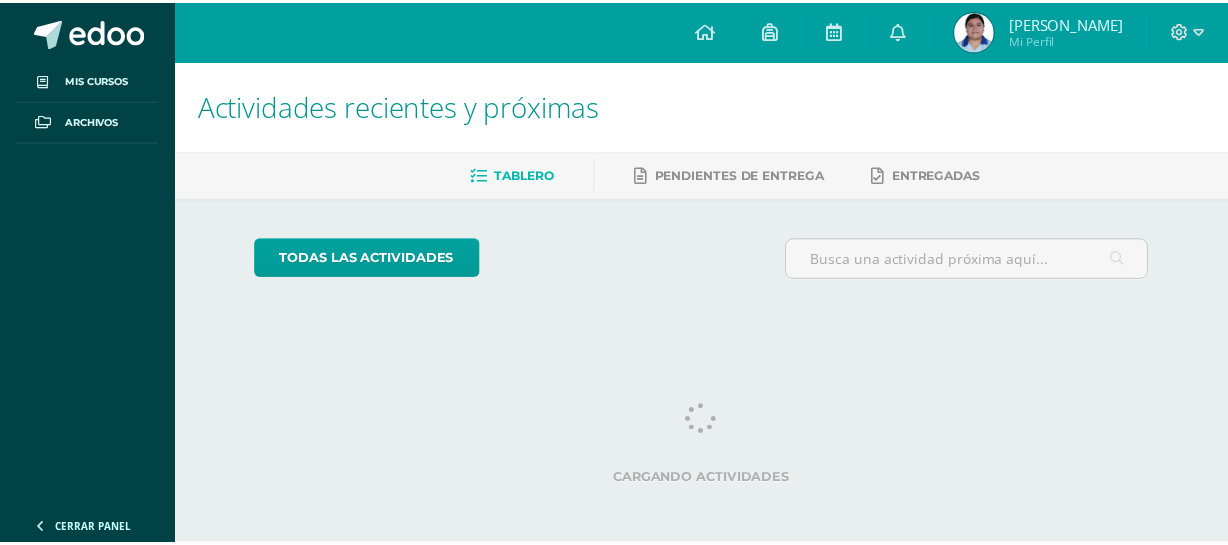 scroll, scrollTop: 0, scrollLeft: 0, axis: both 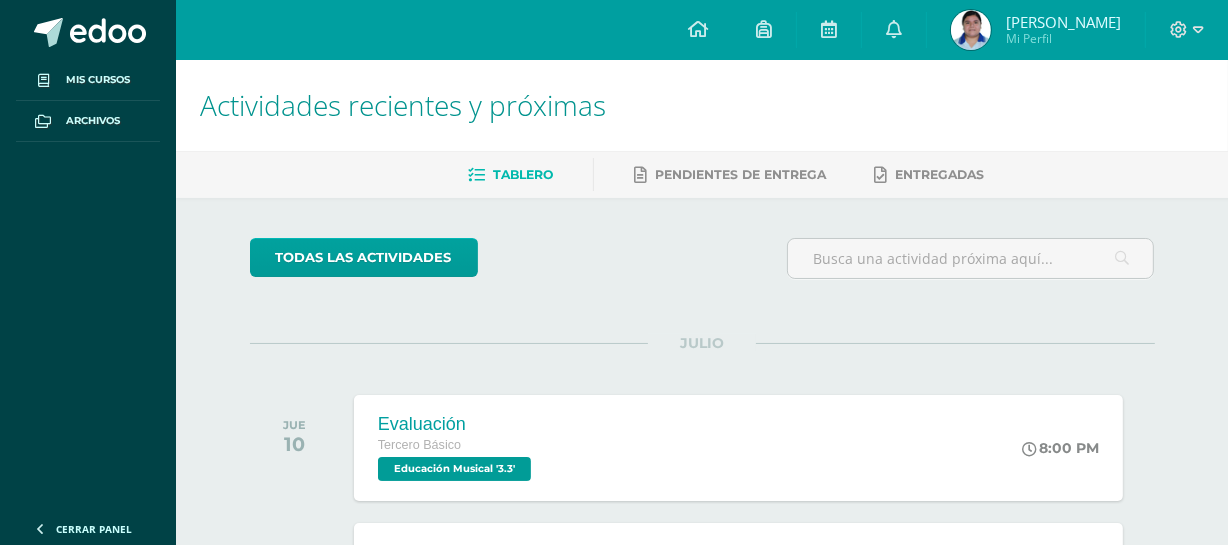 click on "todas las Actividades" at bounding box center [702, 266] 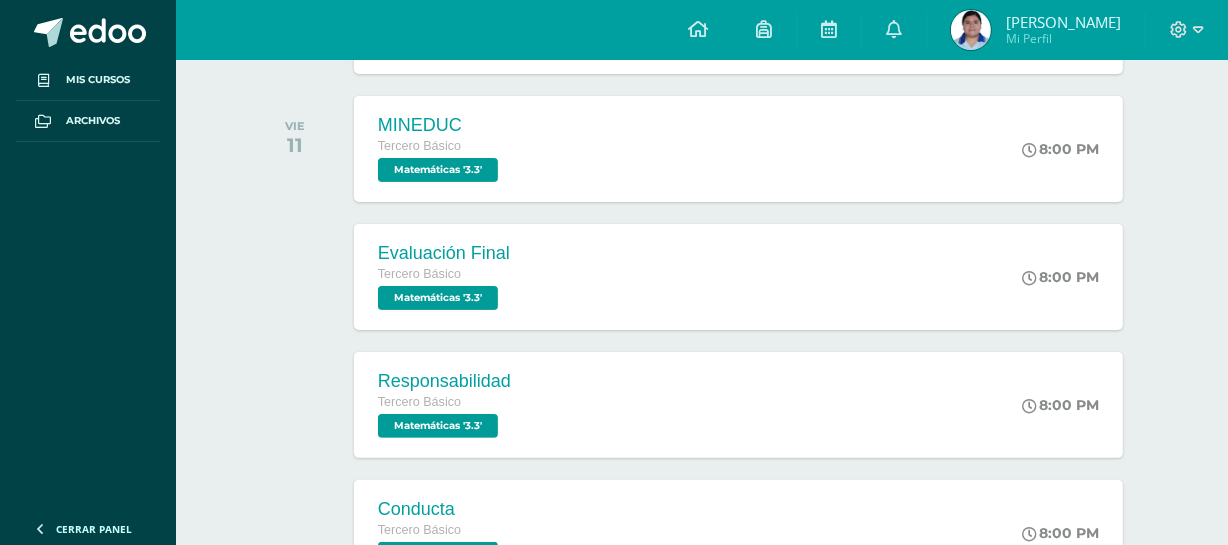 scroll, scrollTop: 472, scrollLeft: 0, axis: vertical 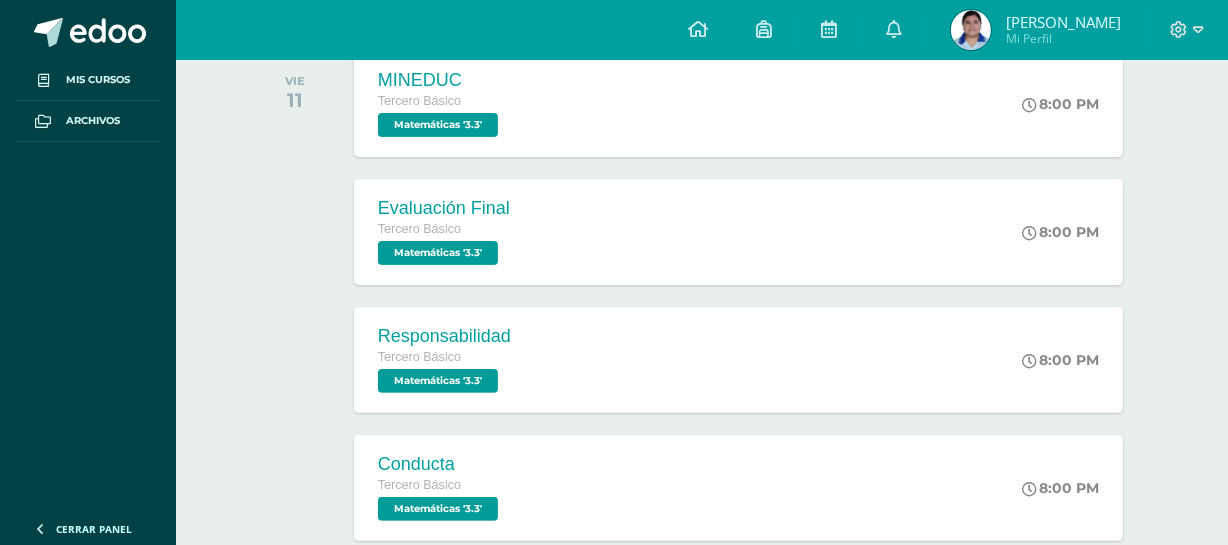 click on "[PERSON_NAME]" at bounding box center (1063, 22) 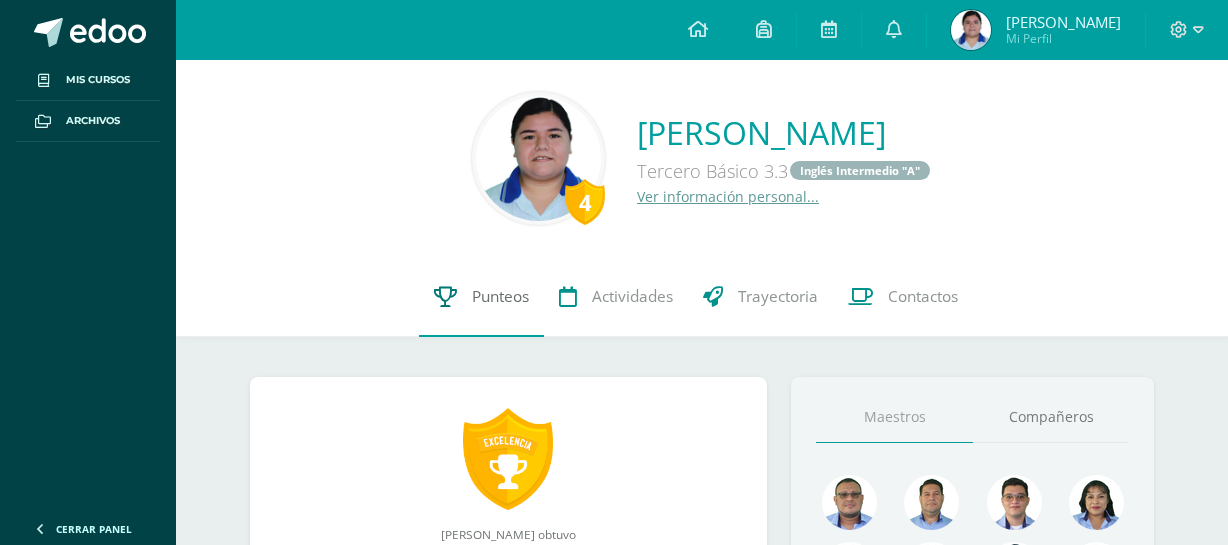scroll, scrollTop: 0, scrollLeft: 0, axis: both 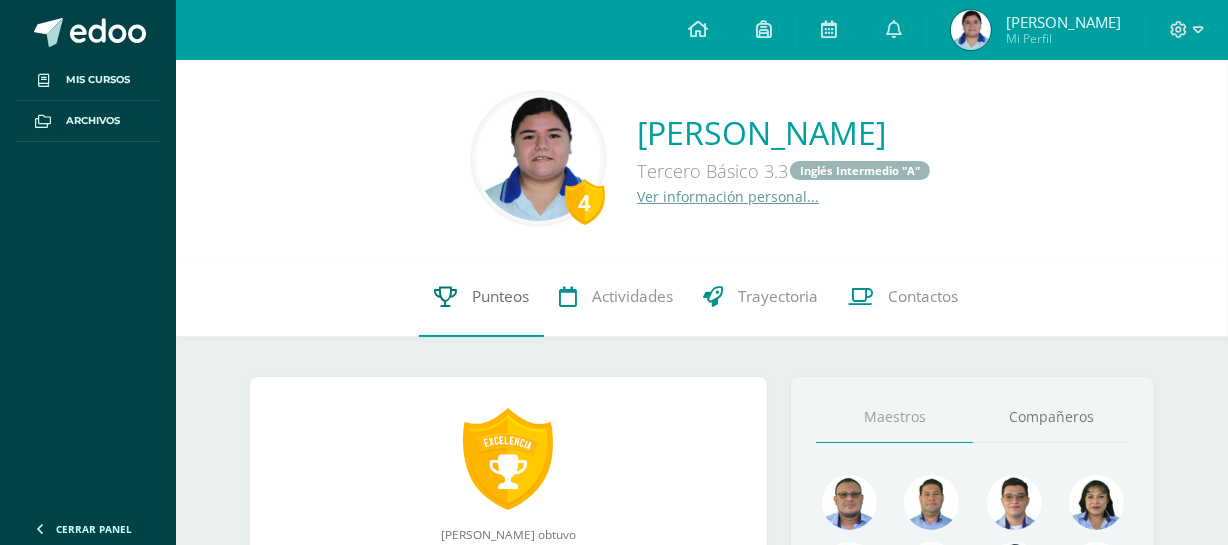 click on "Punteos" at bounding box center [481, 297] 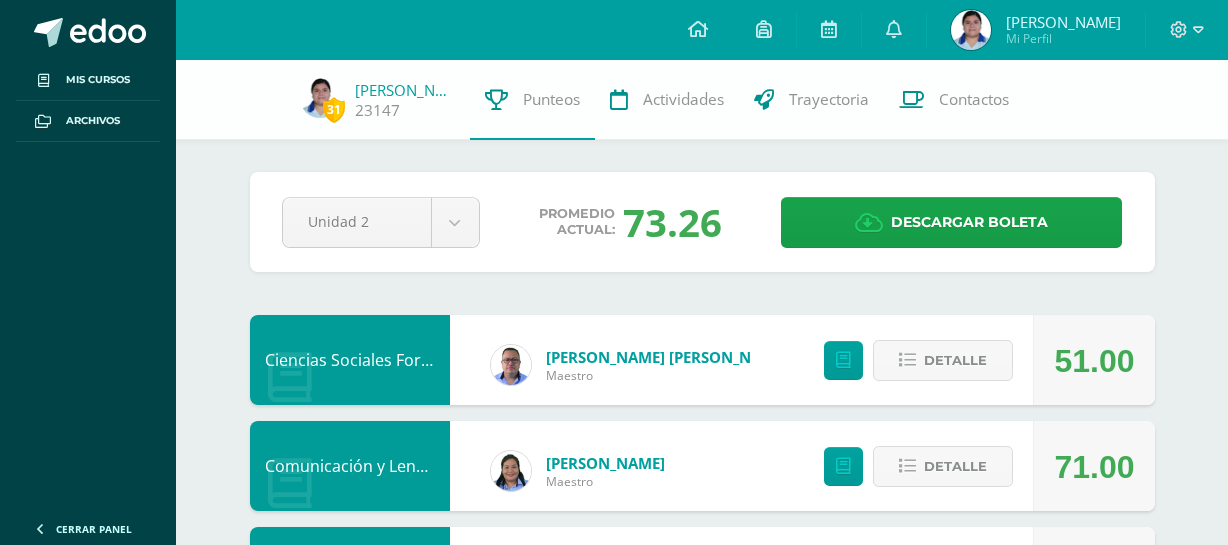 scroll, scrollTop: 0, scrollLeft: 0, axis: both 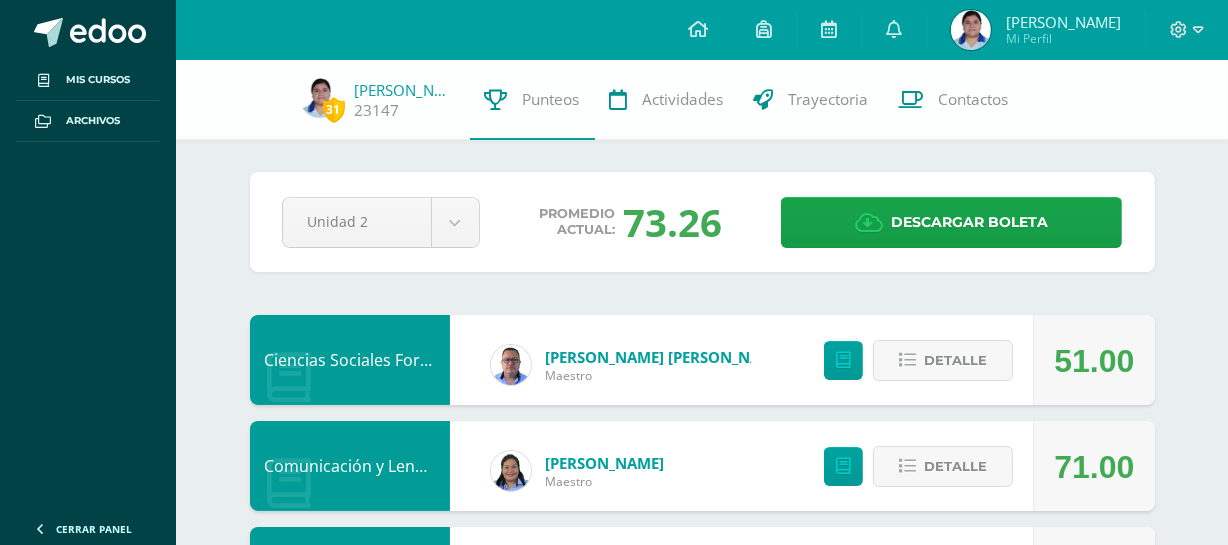 click on "Pendiente
Unidad 2                             Unidad 1 Unidad 2 Unidad 3
Promedio actual:
73.26
Descargar boleta
Ciencias Sociales Formación Ciudadana e Interculturalidad
Elder Valenzuela Maestro
51.00
Detalle
Comunicación y Lenguaje, Idioma Extranjero
Indira Camargo Maestro
71.00
Detalle
Matemáticas
Mynor DeLeón Maestro
65.20
Detalle
Emprendimiento para la Productividad
Cristian Rojas Maestro
63.00
Detalle Vinicio Vacaro Maestro" at bounding box center [702, 1047] 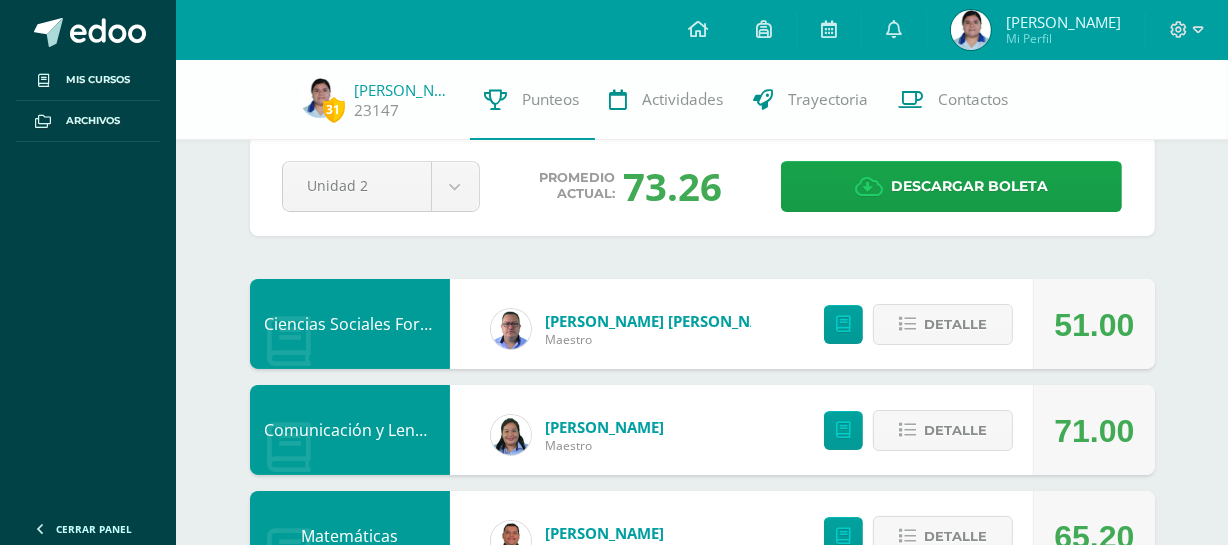 scroll, scrollTop: 72, scrollLeft: 0, axis: vertical 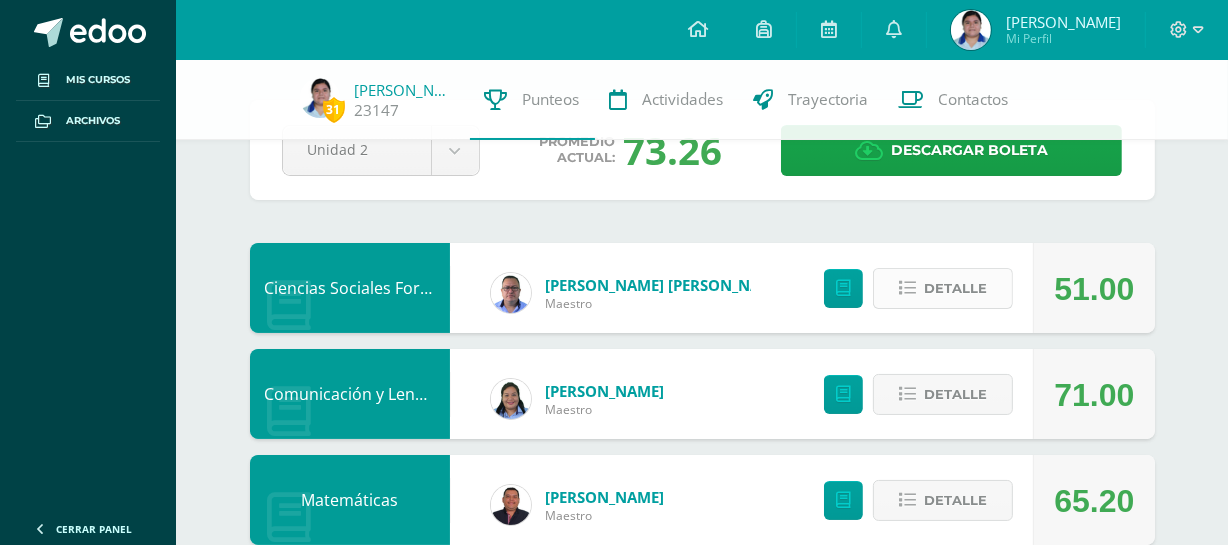 click on "Detalle" at bounding box center [943, 288] 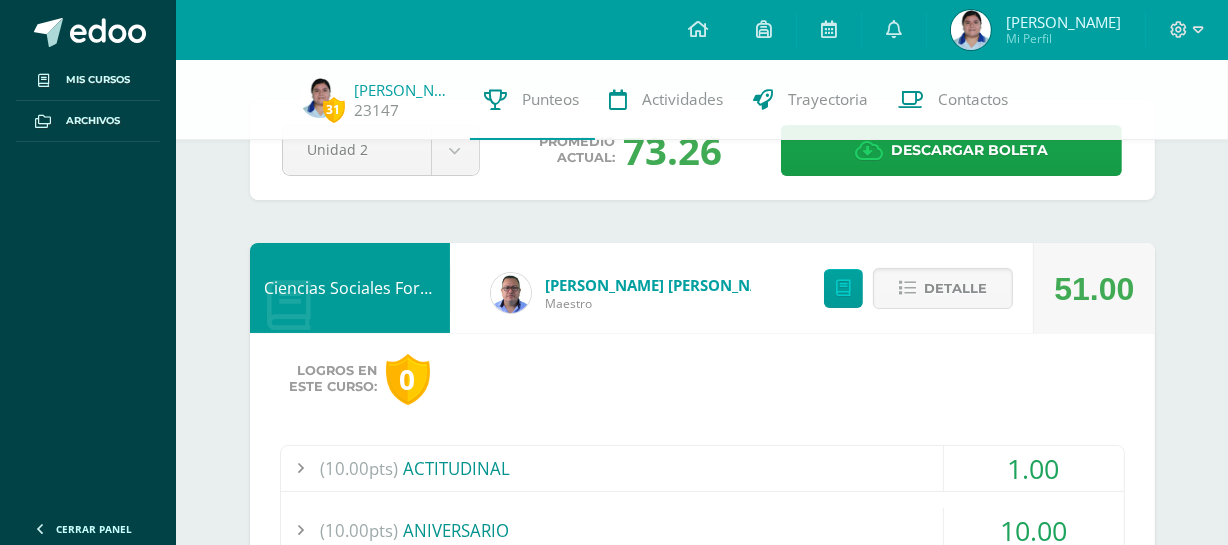 click on "Logros en
este curso:
0" at bounding box center [702, 379] 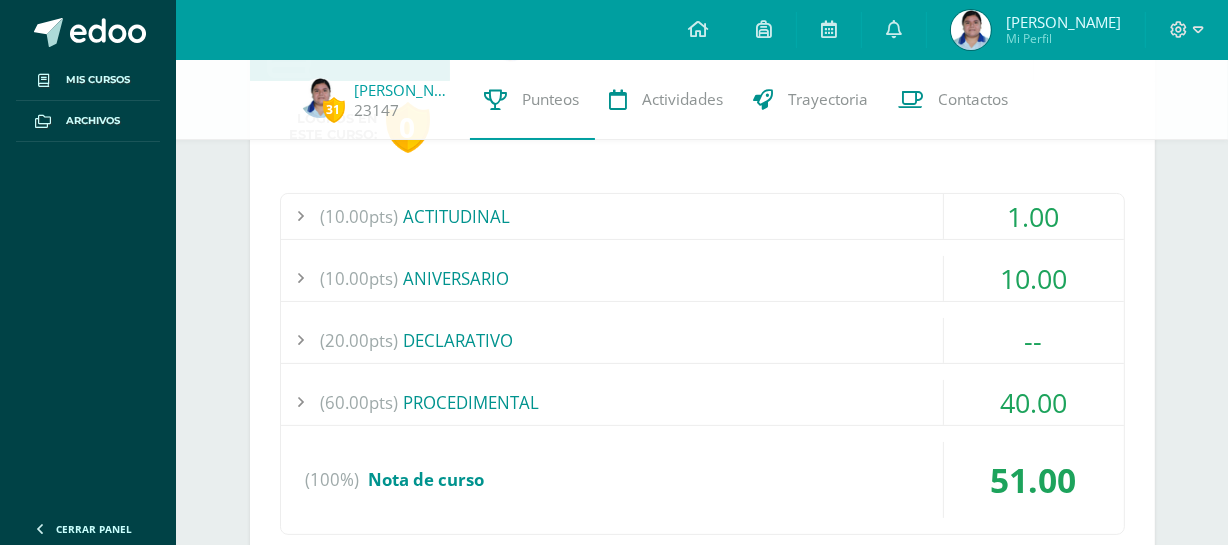 scroll, scrollTop: 327, scrollLeft: 0, axis: vertical 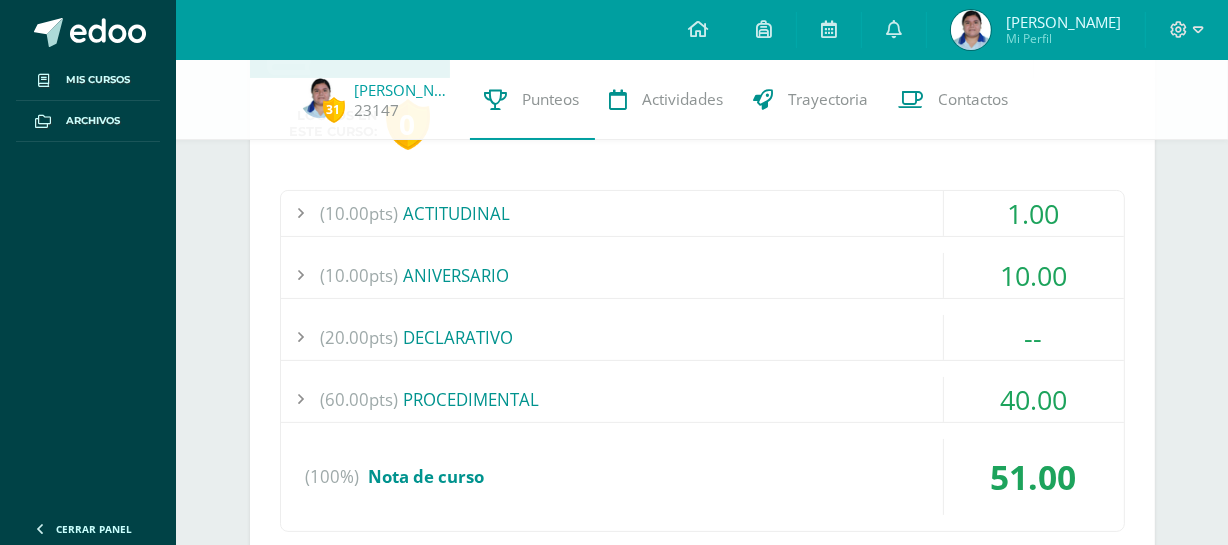 click on "(60.00pts)
PROCEDIMENTAL" at bounding box center (702, 399) 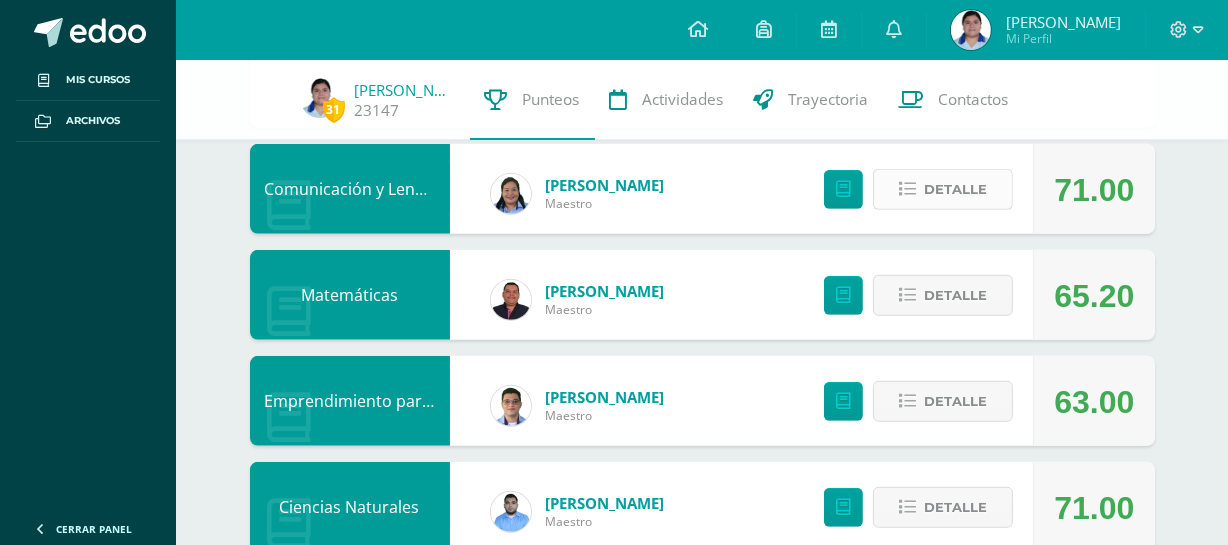 scroll, scrollTop: 1090, scrollLeft: 0, axis: vertical 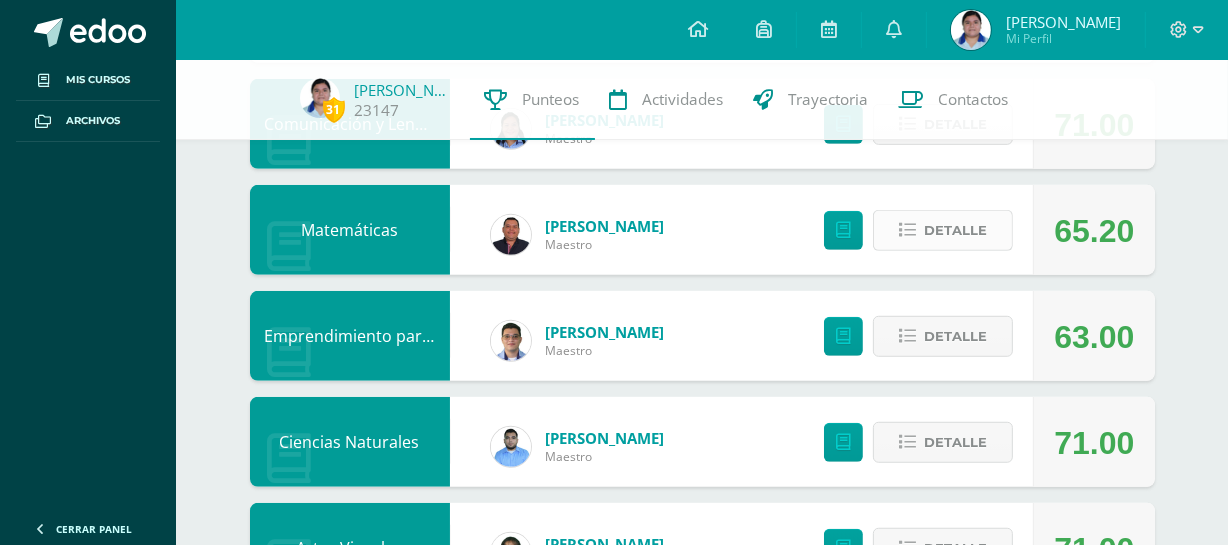 click on "Detalle" at bounding box center (955, 230) 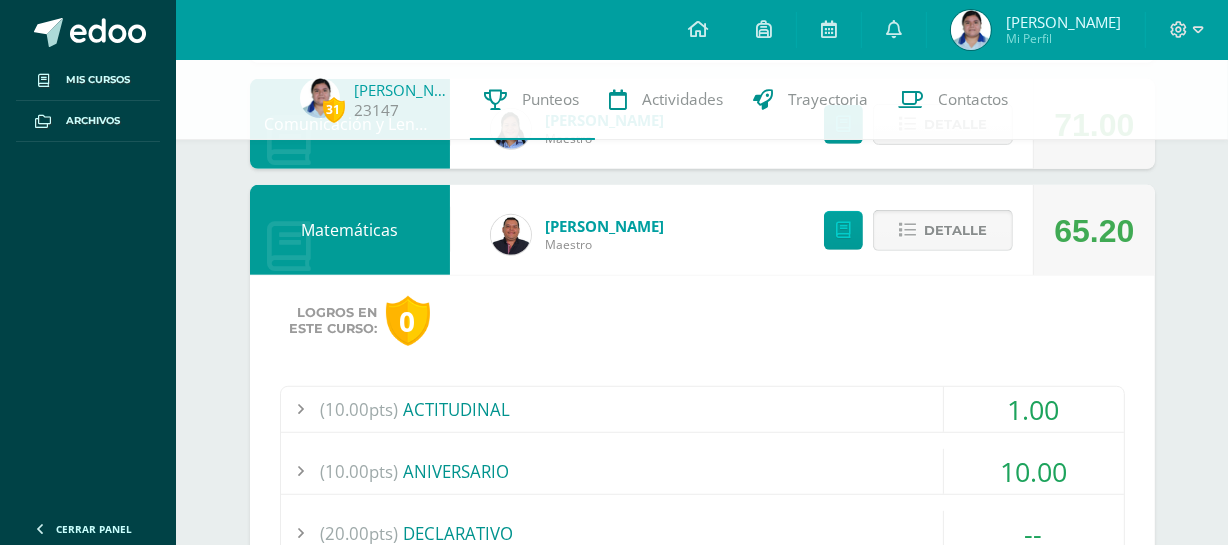 type 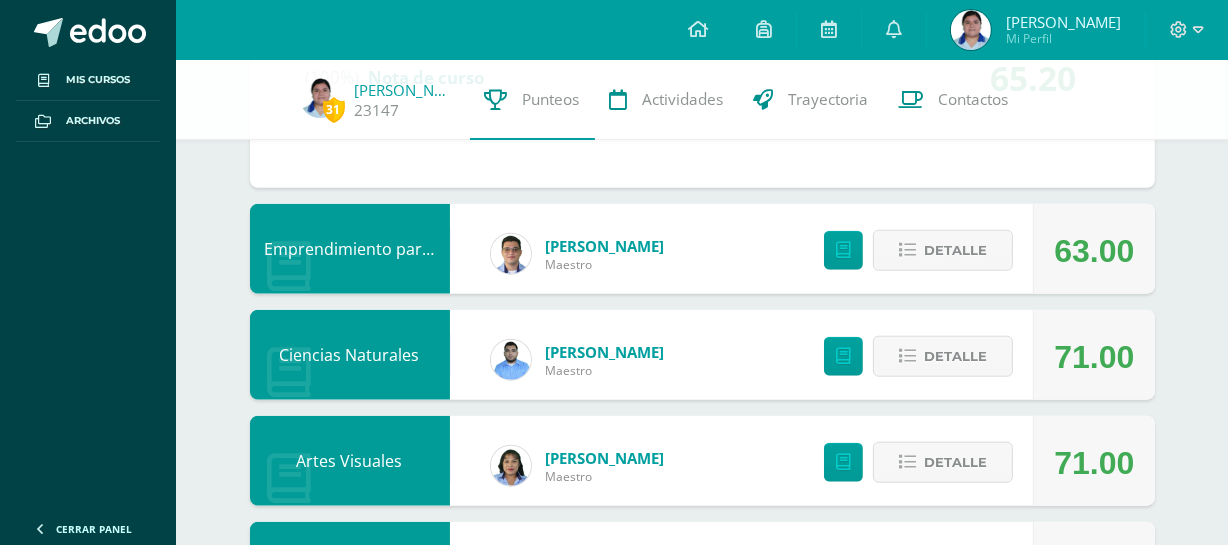 scroll, scrollTop: 1709, scrollLeft: 0, axis: vertical 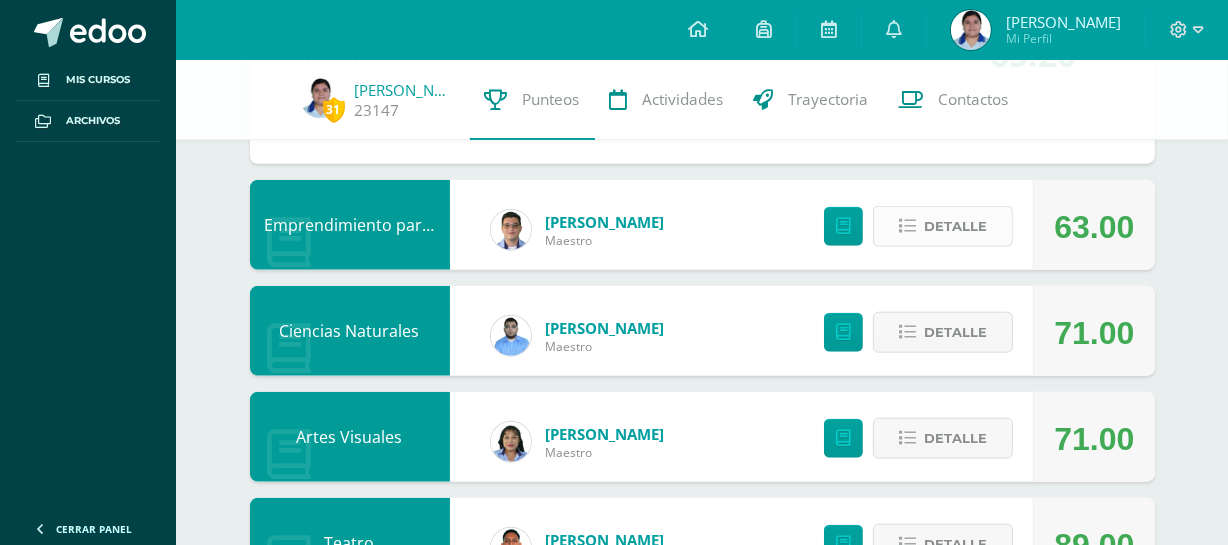 click on "Detalle" at bounding box center (943, 226) 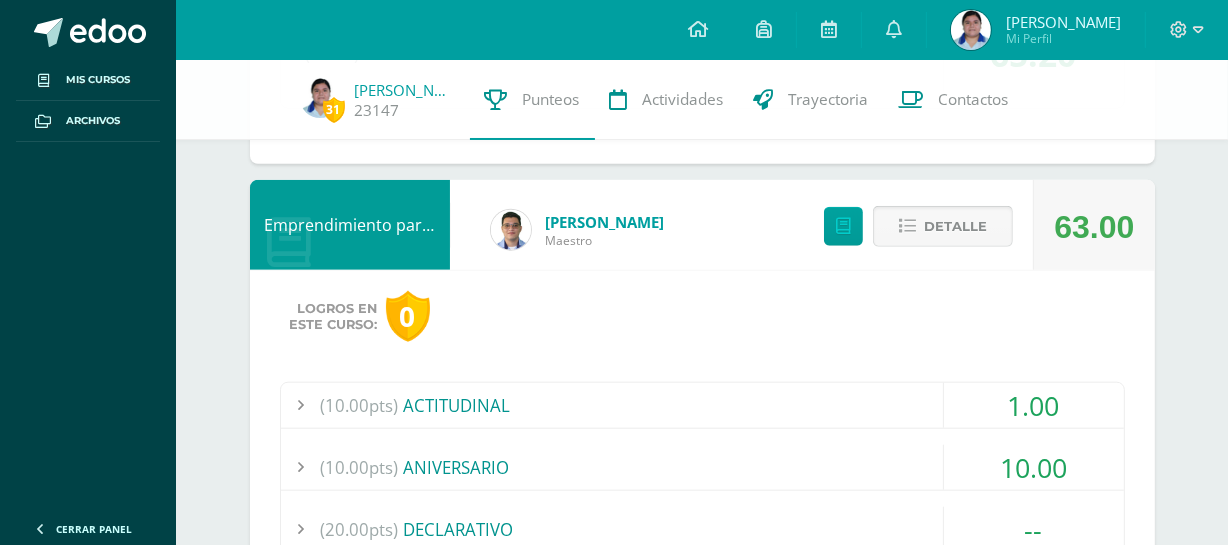 type 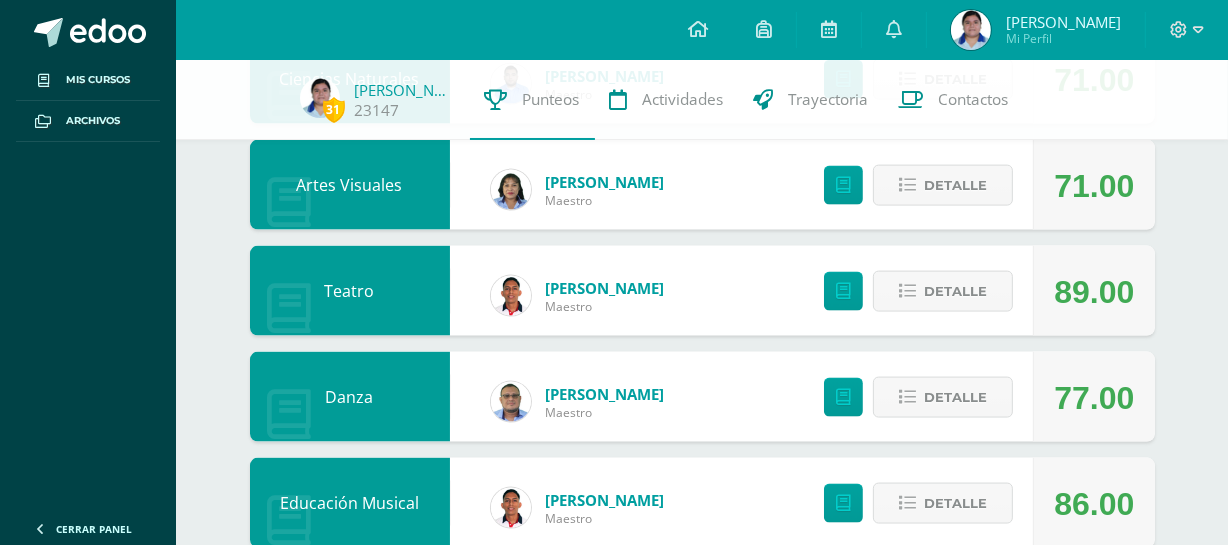 scroll, scrollTop: 2472, scrollLeft: 0, axis: vertical 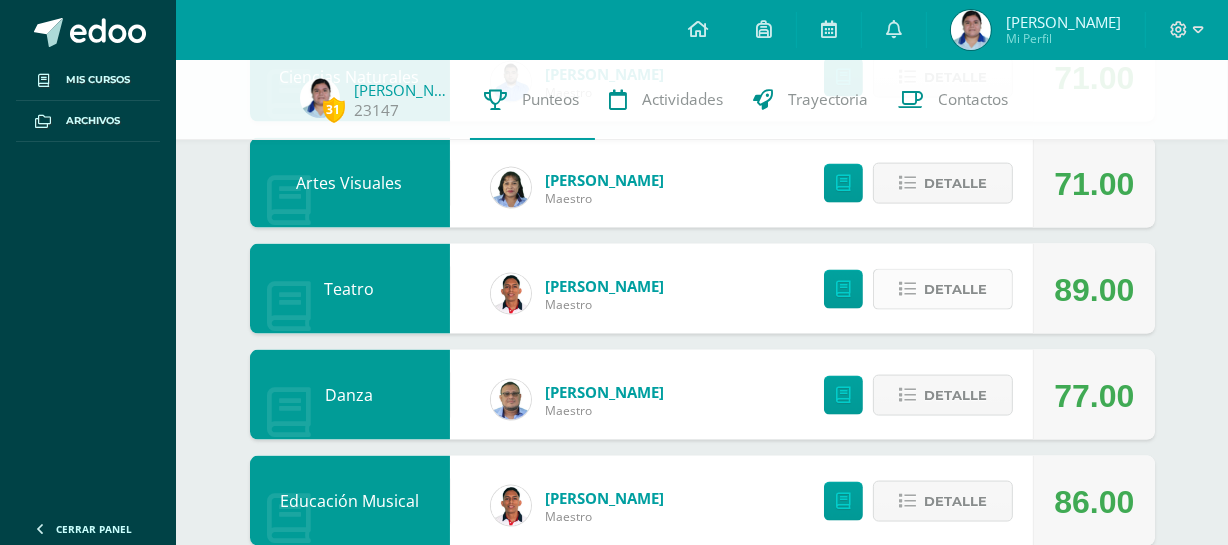 click on "Detalle" at bounding box center (955, 289) 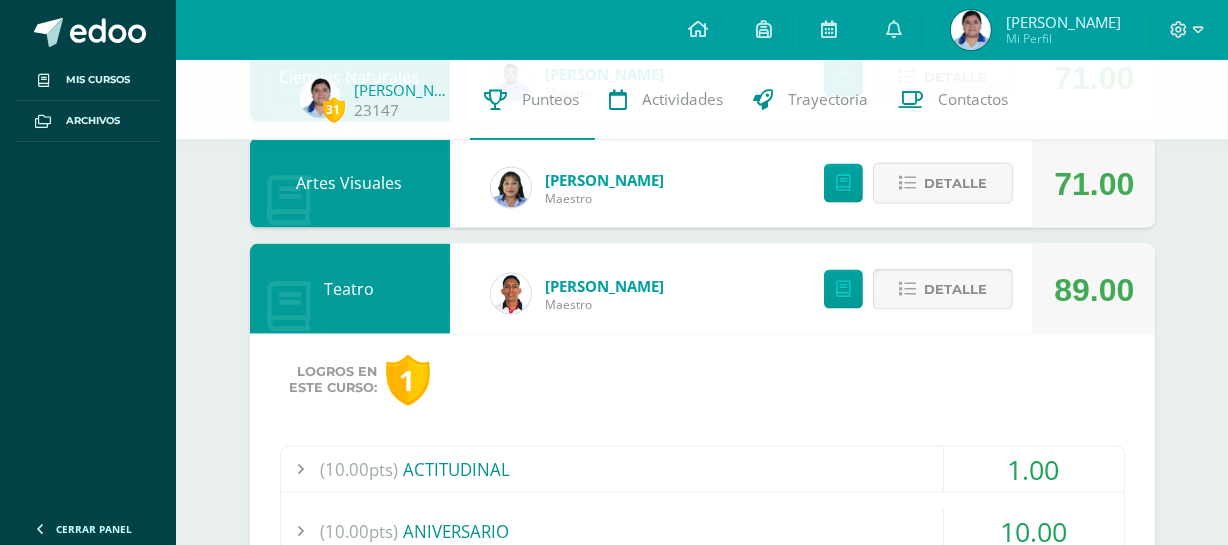 click on "Detalle" at bounding box center (955, 289) 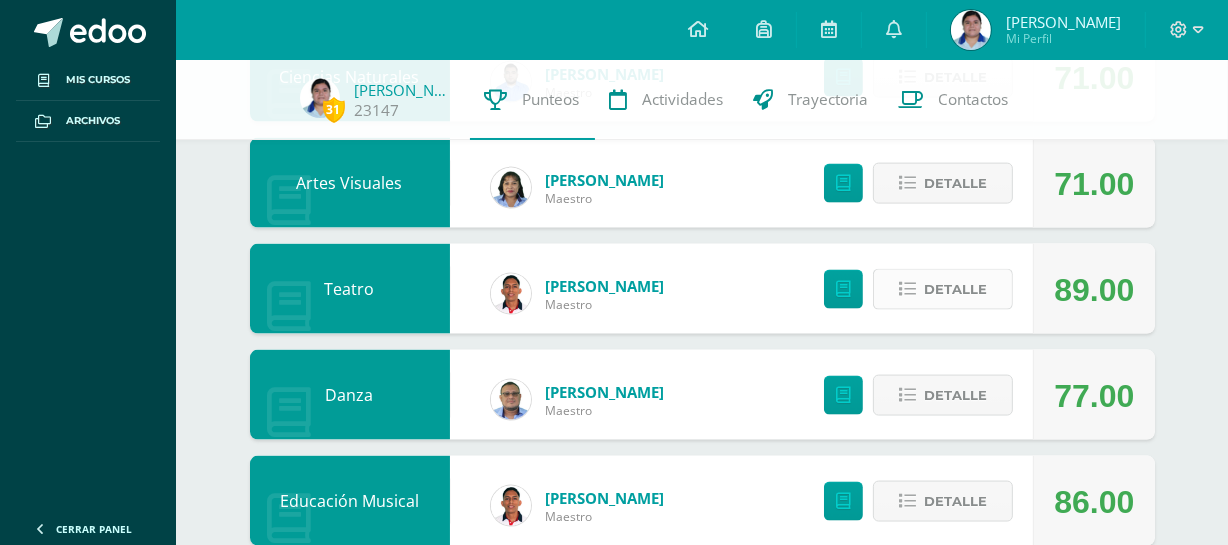 type 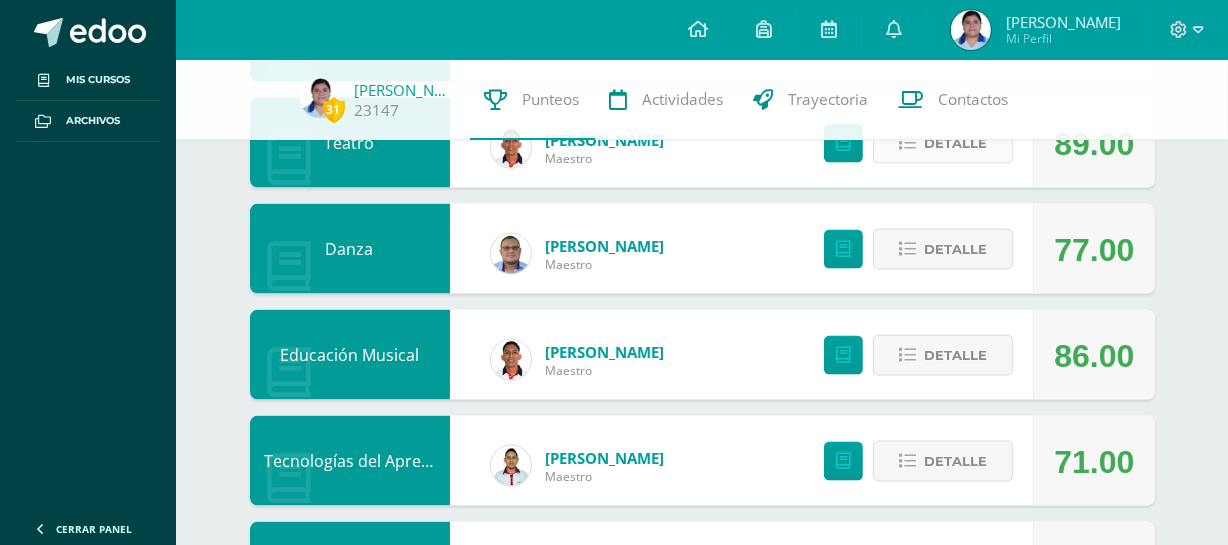 scroll, scrollTop: 2654, scrollLeft: 0, axis: vertical 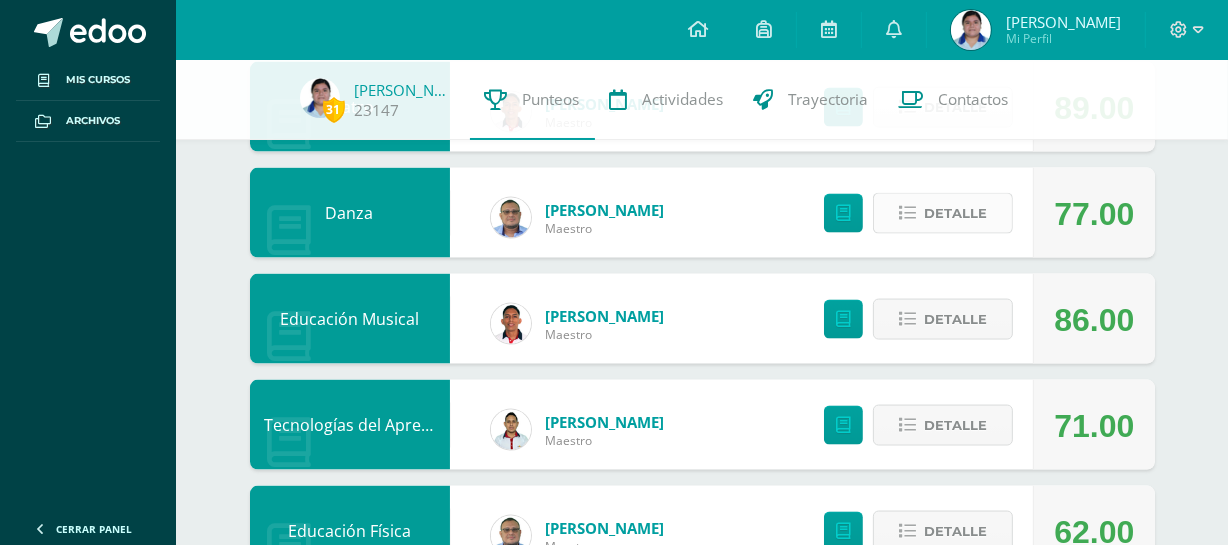 drag, startPoint x: 967, startPoint y: 229, endPoint x: 967, endPoint y: 217, distance: 12 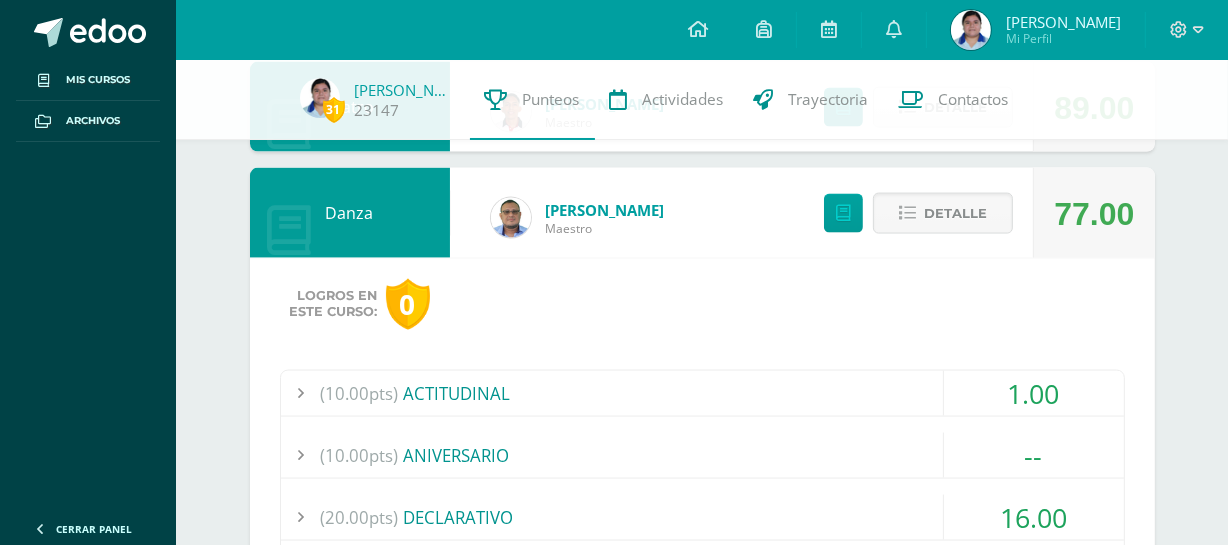 click on "Logros en
este curso:
0
(10.00pts)
ACTITUDINAL
1.00
(1.0pts)  Guía Programática.
1.00" at bounding box center (702, 512) 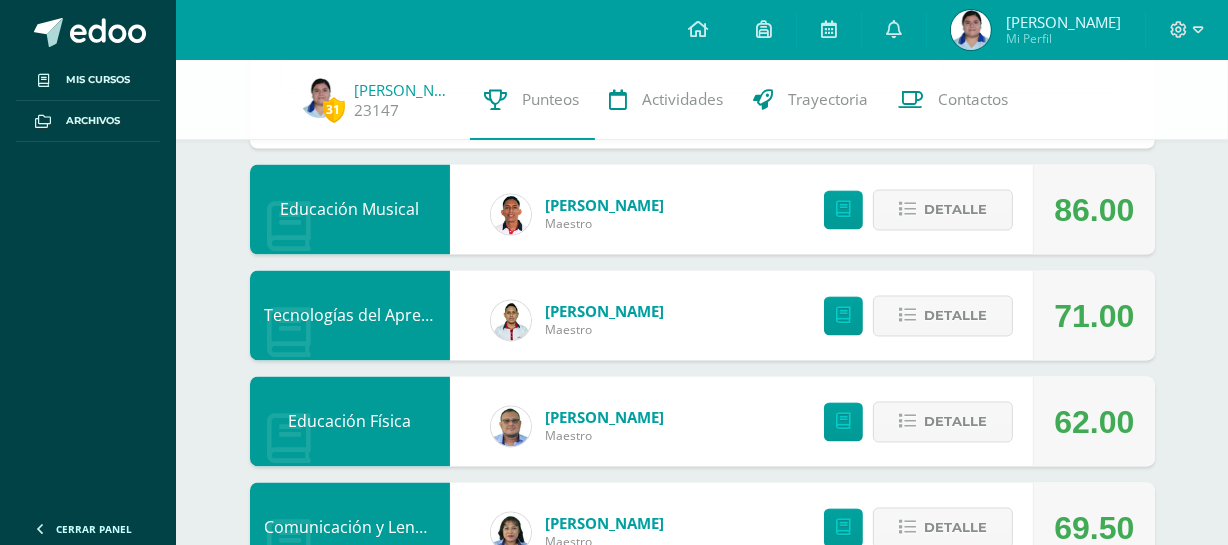 scroll, scrollTop: 3418, scrollLeft: 0, axis: vertical 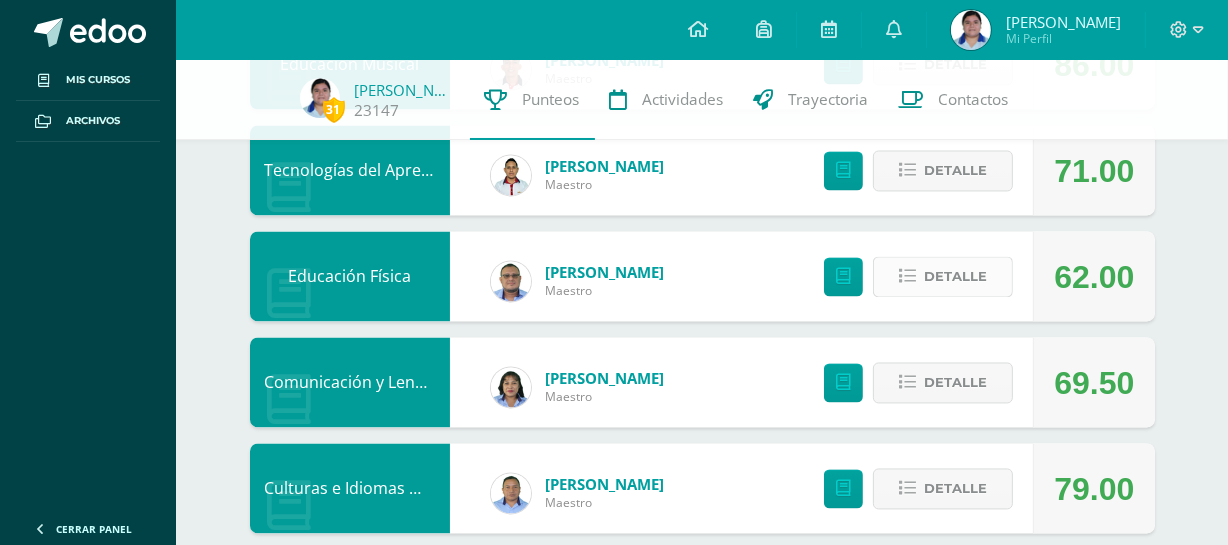 click on "Detalle" at bounding box center [955, 276] 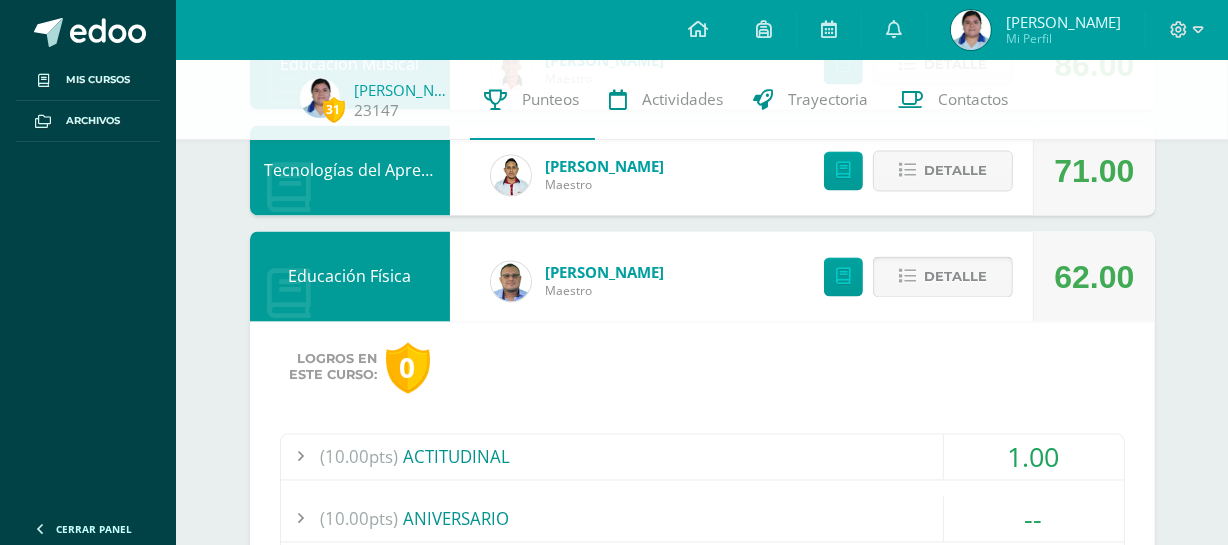 type 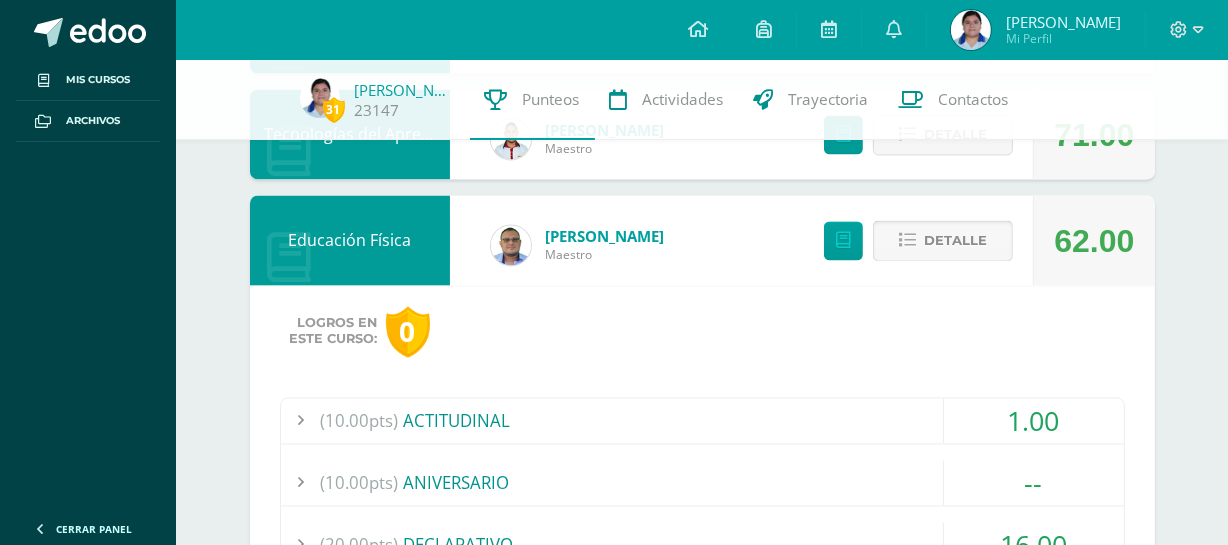 scroll, scrollTop: 3636, scrollLeft: 0, axis: vertical 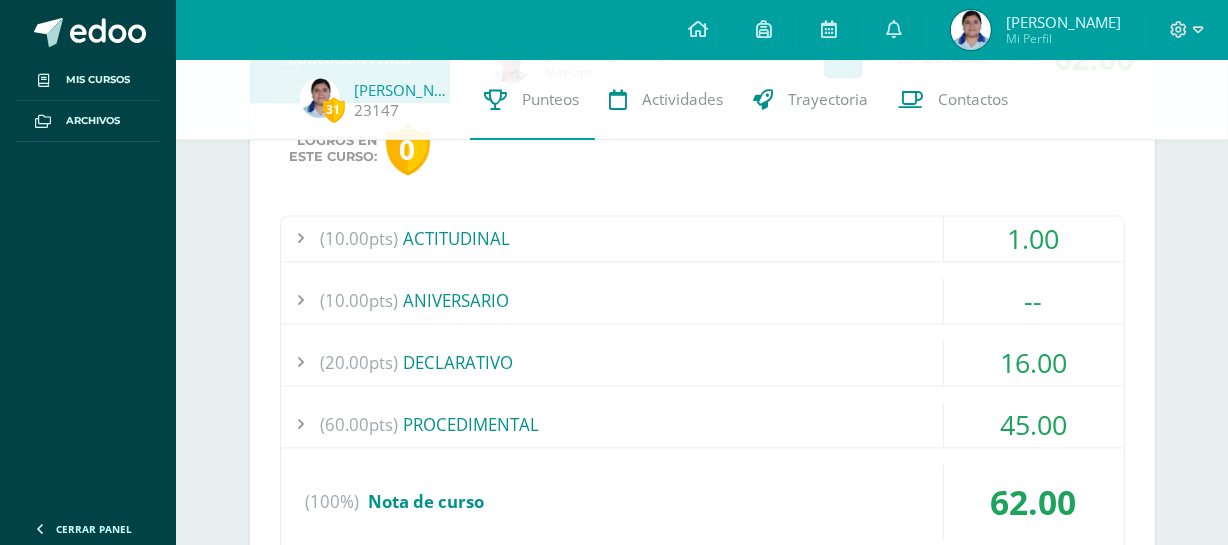 click on "(60.00pts)
PROCEDIMENTAL" at bounding box center (702, 424) 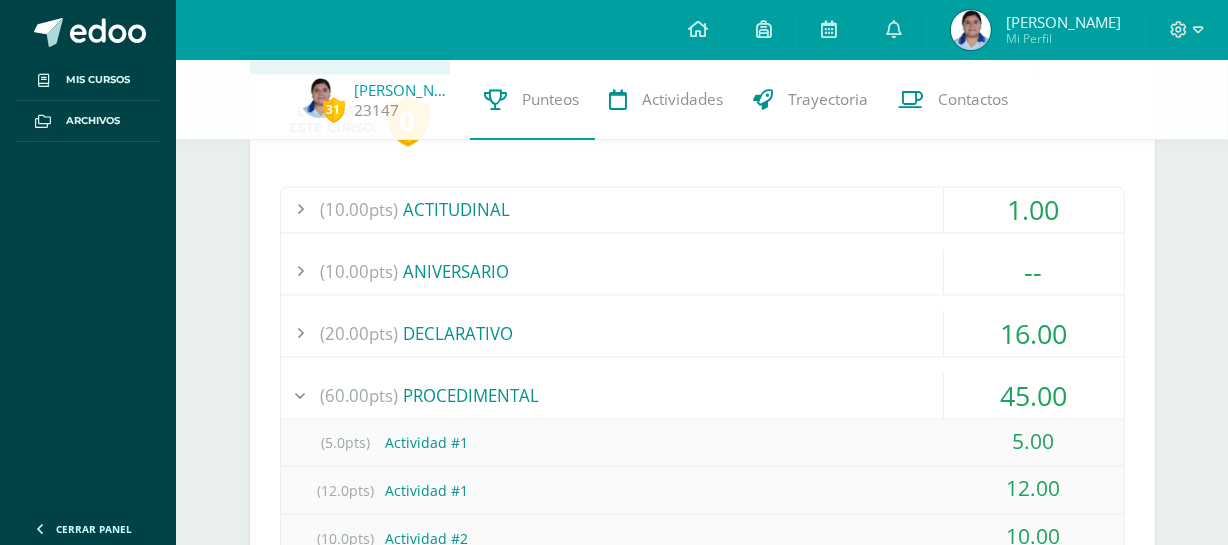 scroll, scrollTop: 3401, scrollLeft: 0, axis: vertical 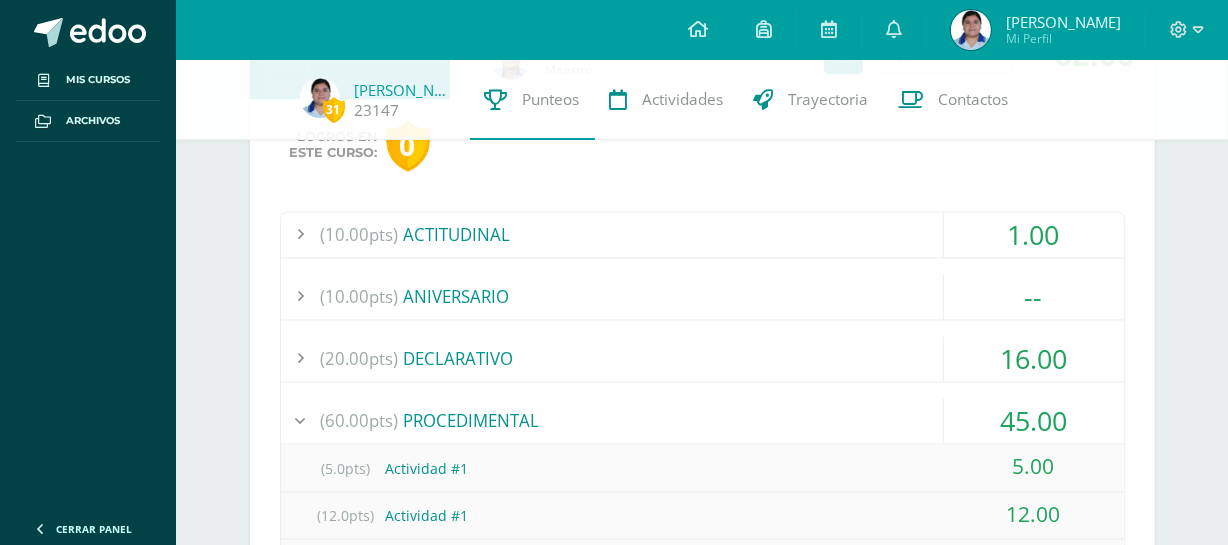 click on "(20.00pts)
DECLARATIVO" at bounding box center [702, 358] 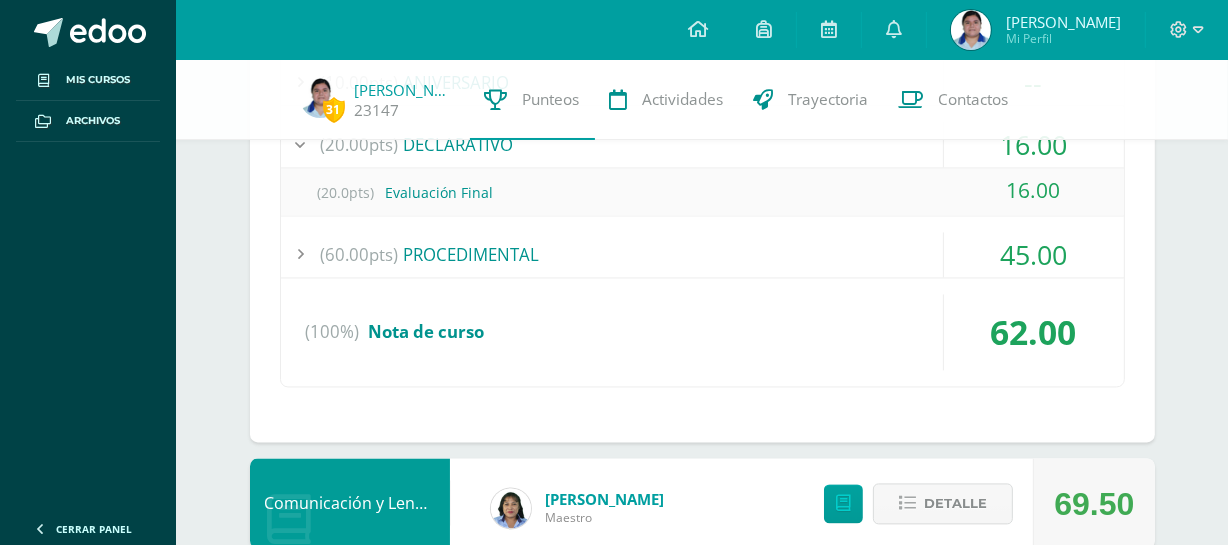 scroll, scrollTop: 3583, scrollLeft: 0, axis: vertical 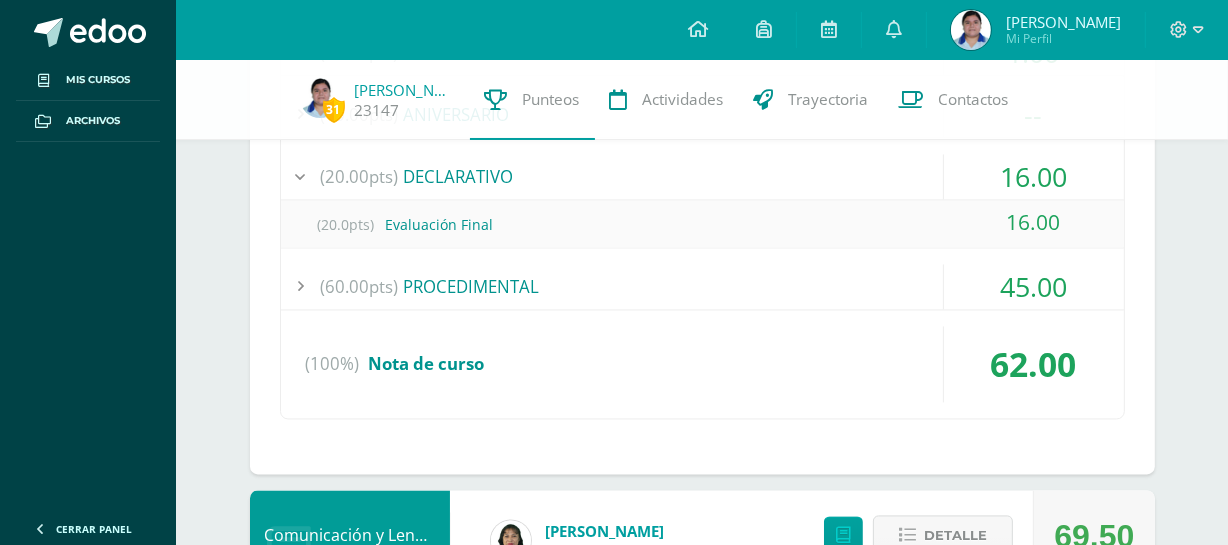 click on "(60.00pts)
PROCEDIMENTAL" at bounding box center (702, 286) 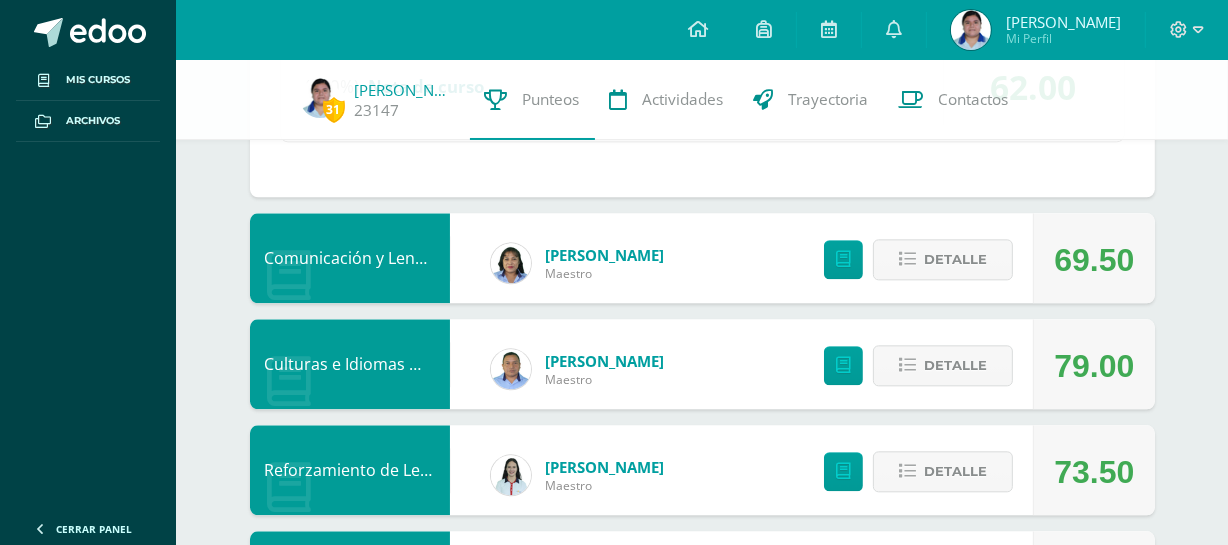 scroll, scrollTop: 4129, scrollLeft: 0, axis: vertical 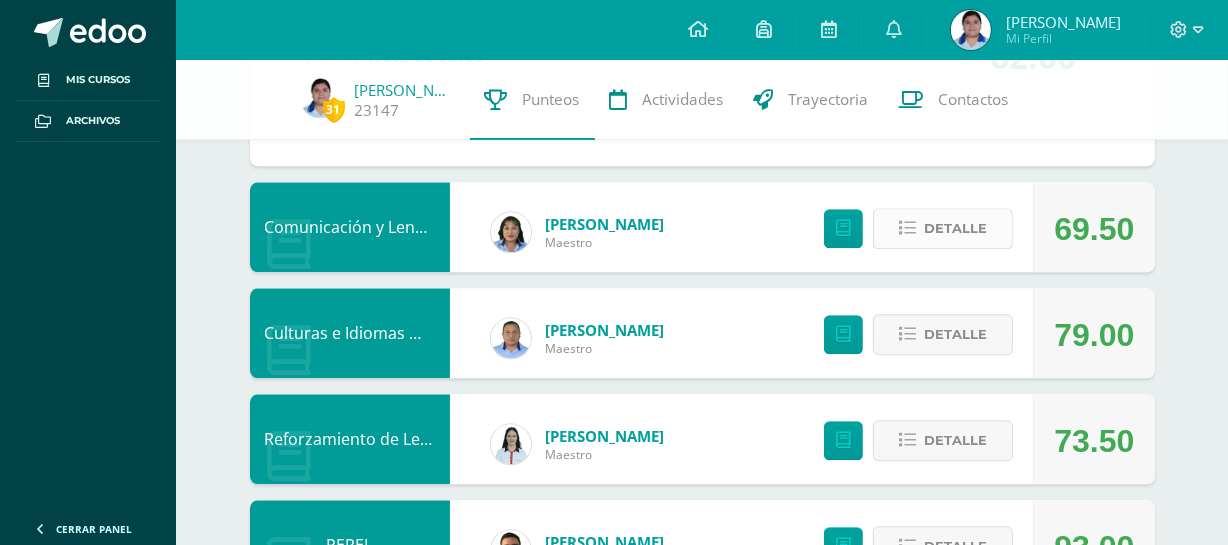 click on "Detalle" at bounding box center (943, 228) 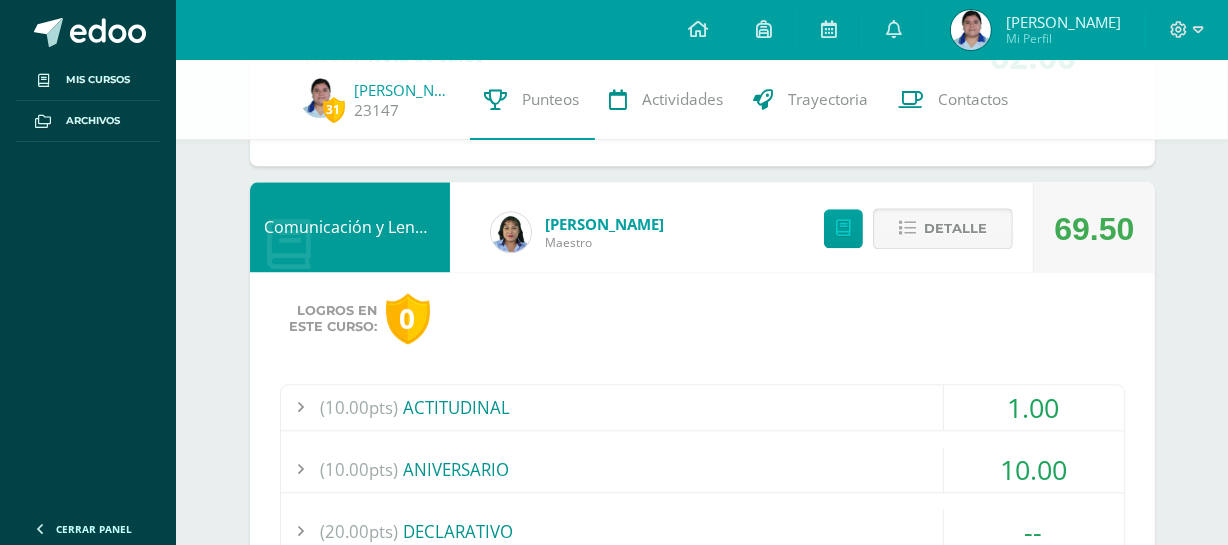 type 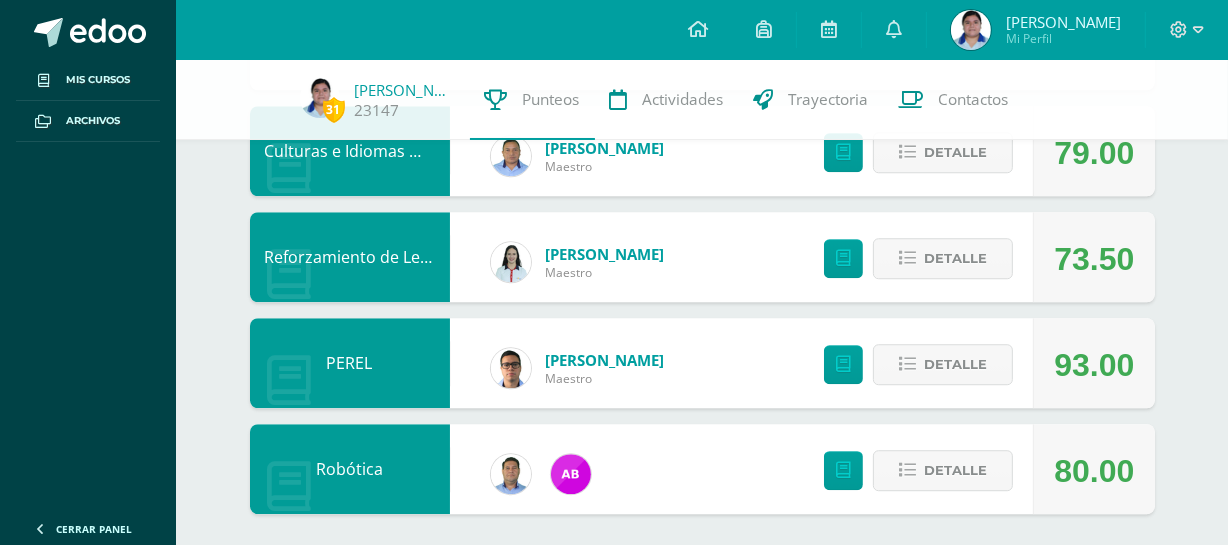 scroll, scrollTop: 4820, scrollLeft: 0, axis: vertical 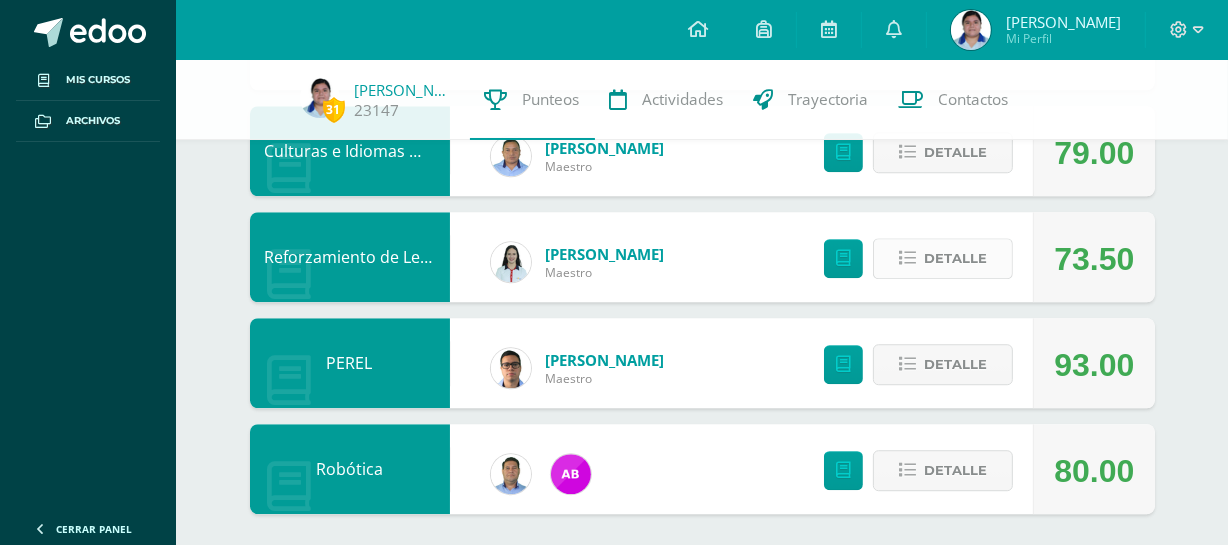 click on "Detalle" at bounding box center [955, 258] 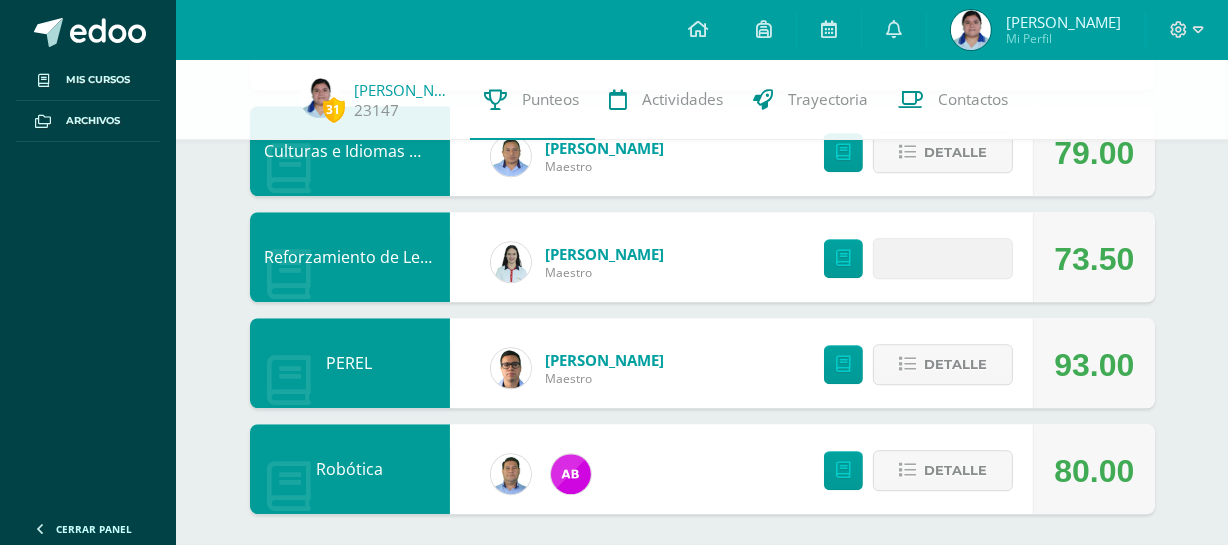 type 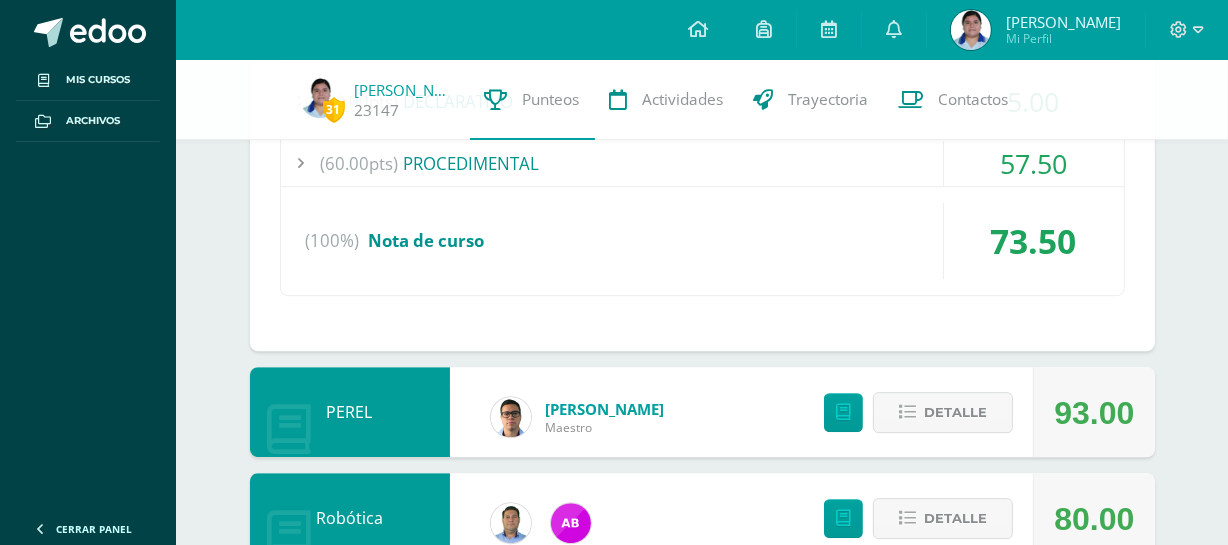 scroll, scrollTop: 5329, scrollLeft: 0, axis: vertical 